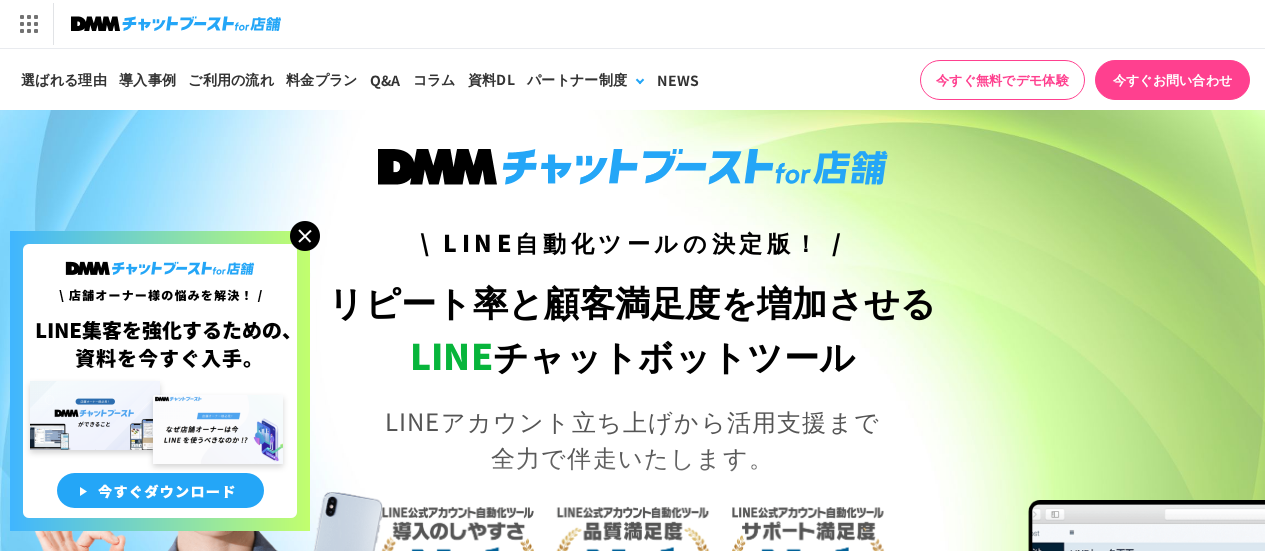 scroll, scrollTop: 0, scrollLeft: 0, axis: both 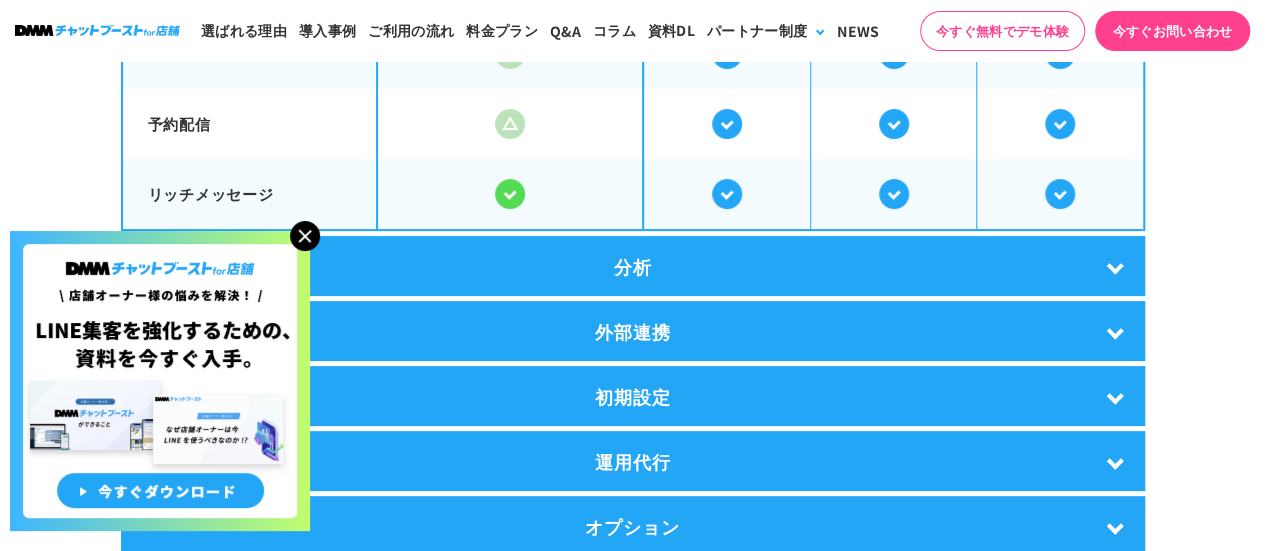 click at bounding box center (305, 236) 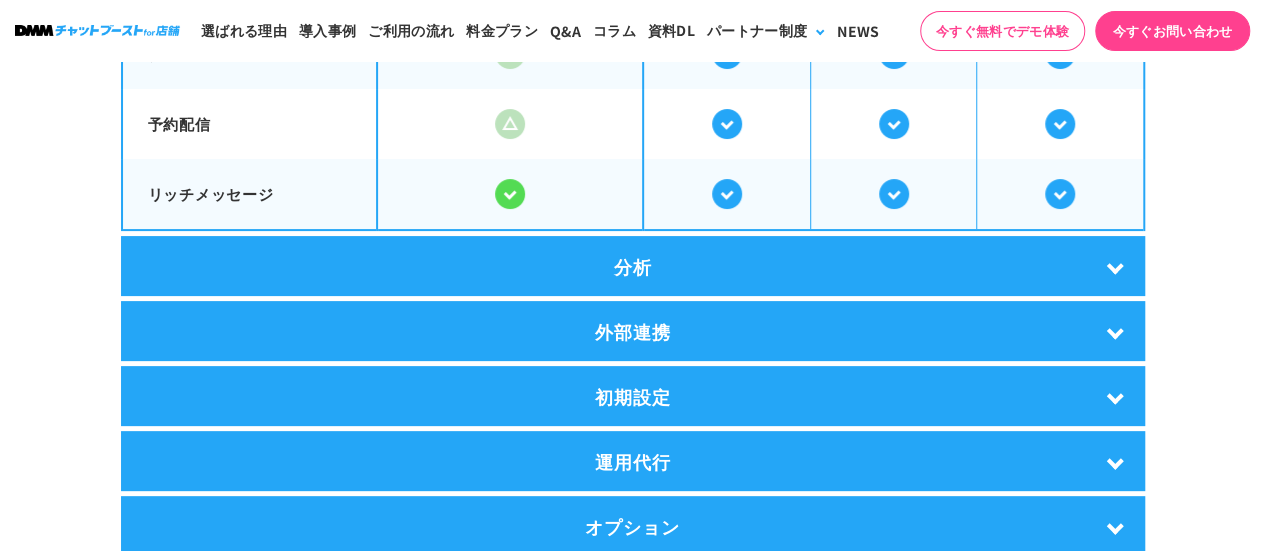 click on "分析" at bounding box center (633, 266) 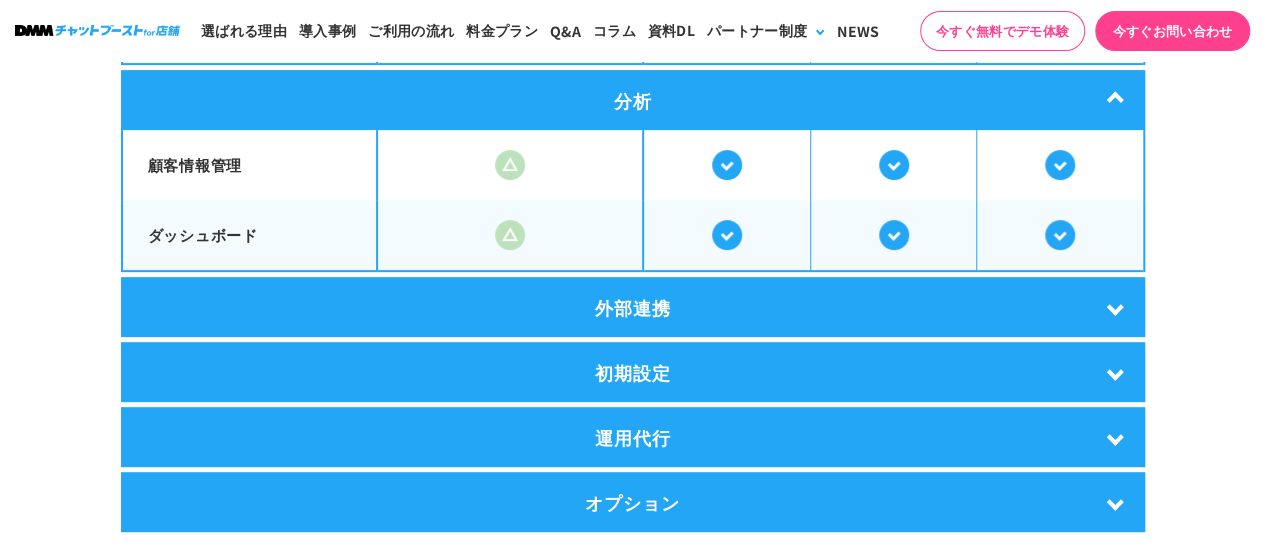 scroll, scrollTop: 4200, scrollLeft: 0, axis: vertical 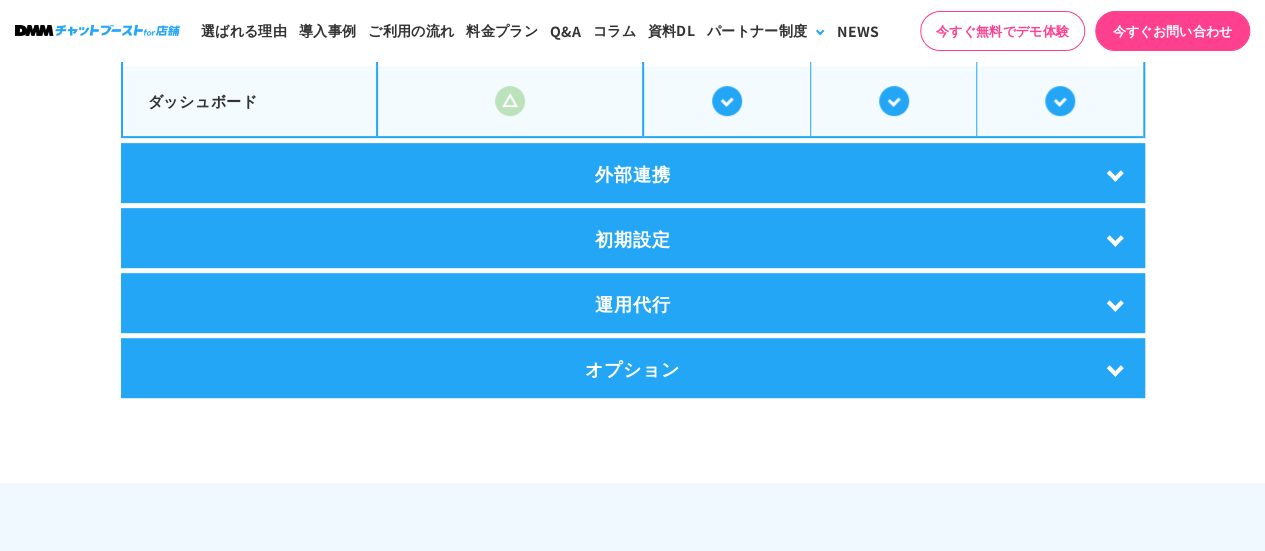 click on "外部連携" at bounding box center (633, 173) 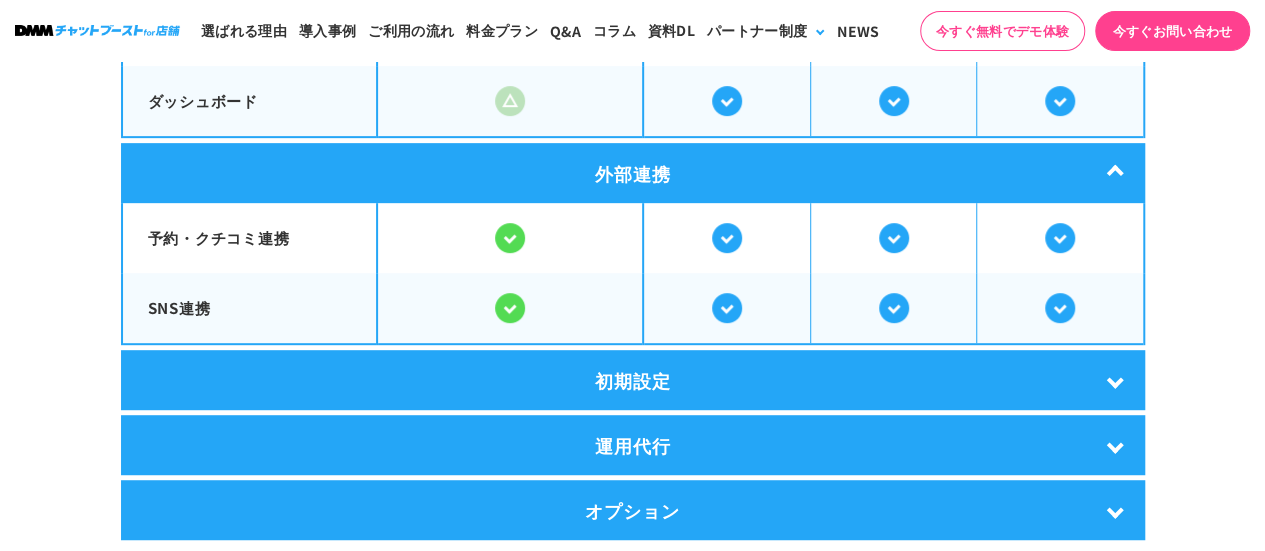 scroll, scrollTop: 4300, scrollLeft: 0, axis: vertical 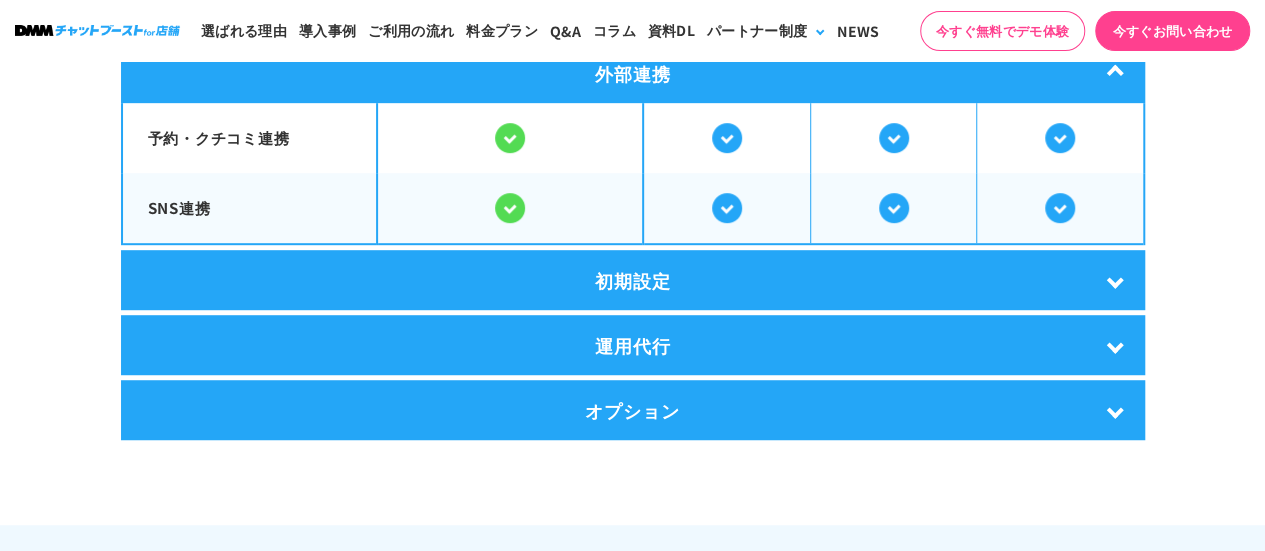 click on "初期設定" at bounding box center [633, 280] 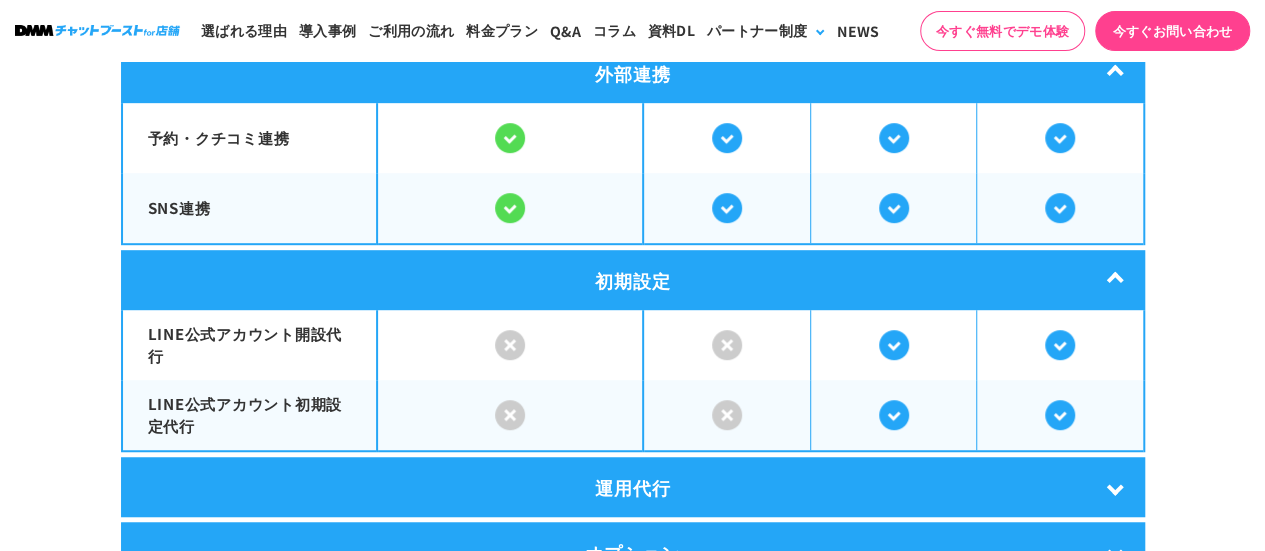 scroll, scrollTop: 4500, scrollLeft: 0, axis: vertical 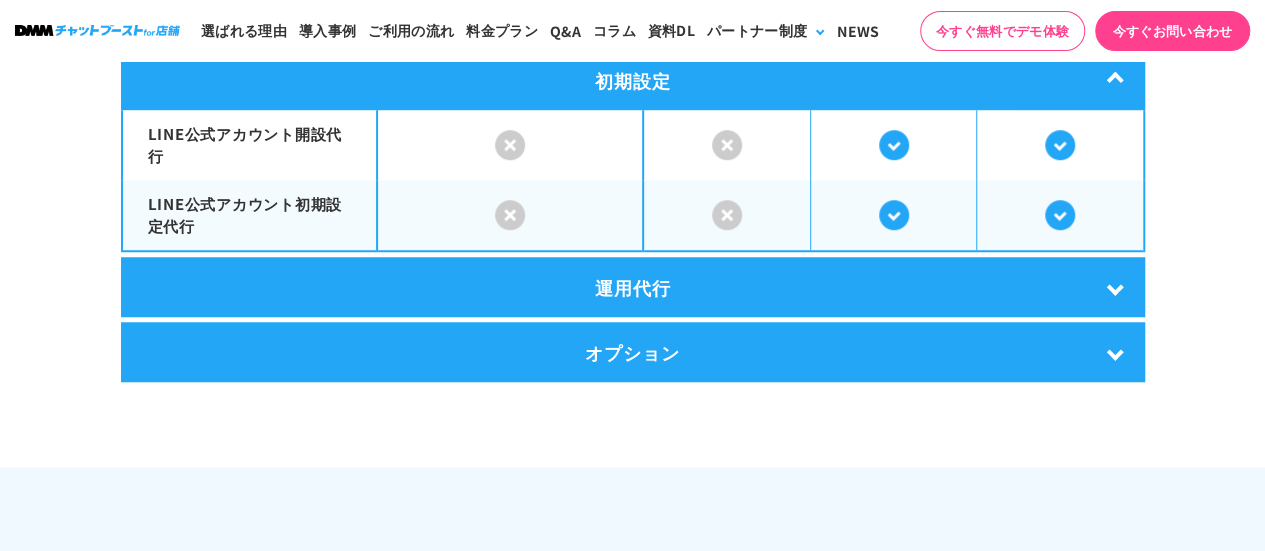click on "運用代行" at bounding box center (633, 287) 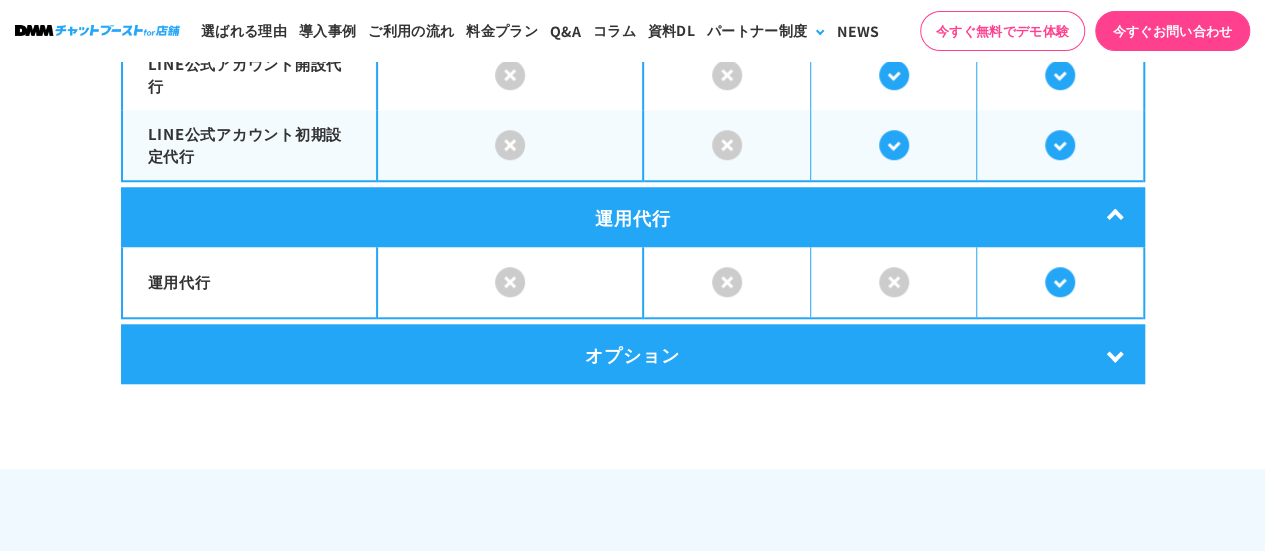 scroll, scrollTop: 4600, scrollLeft: 0, axis: vertical 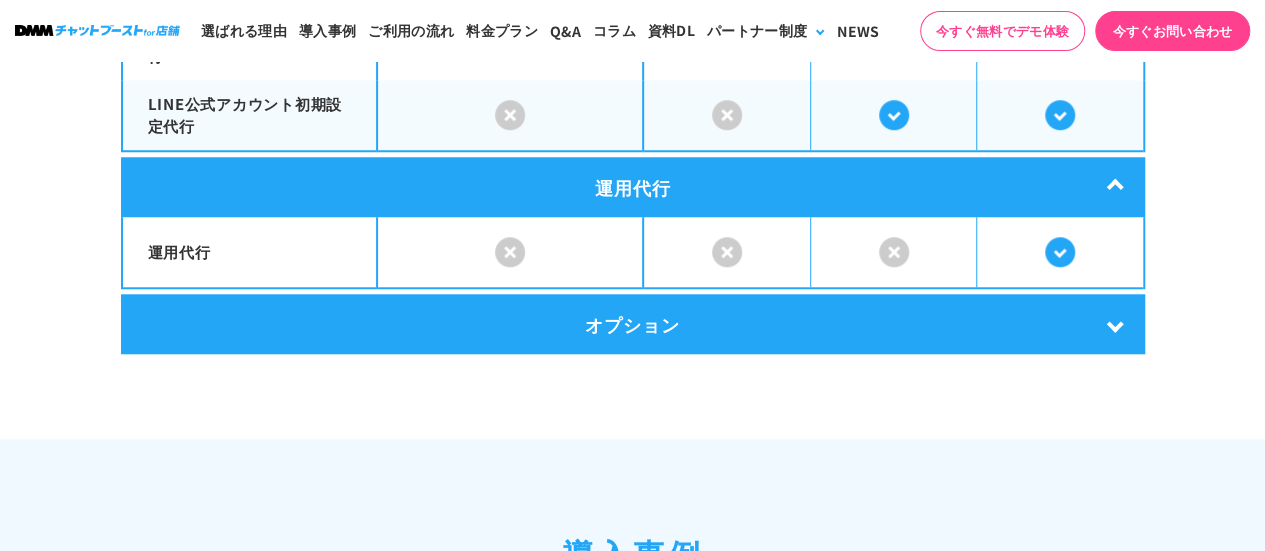 click on "オプション" at bounding box center (633, 324) 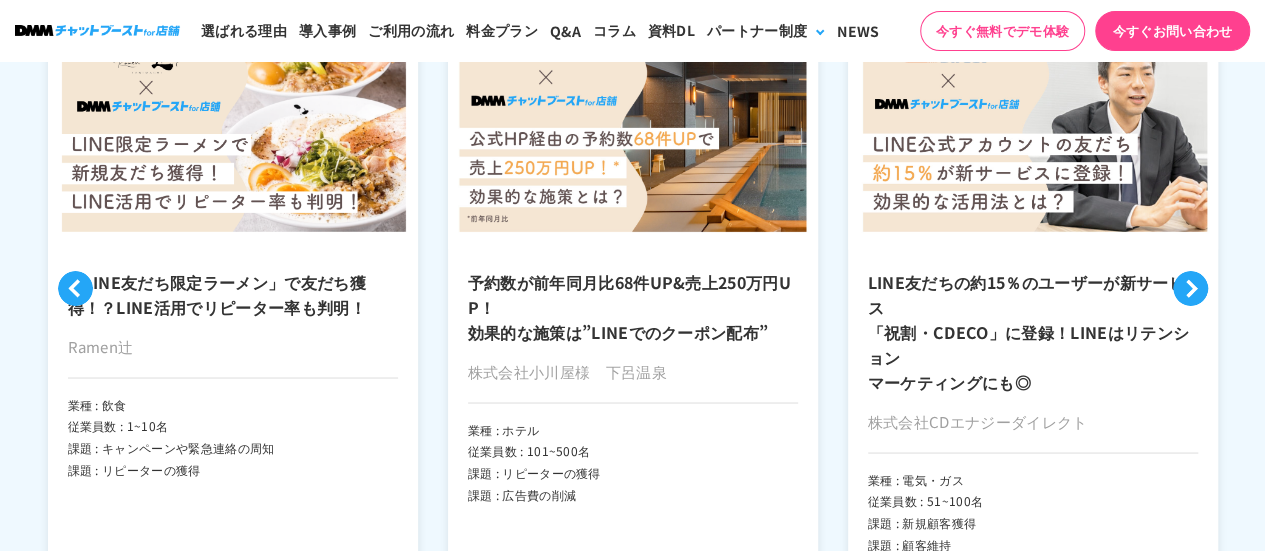 scroll, scrollTop: 5400, scrollLeft: 0, axis: vertical 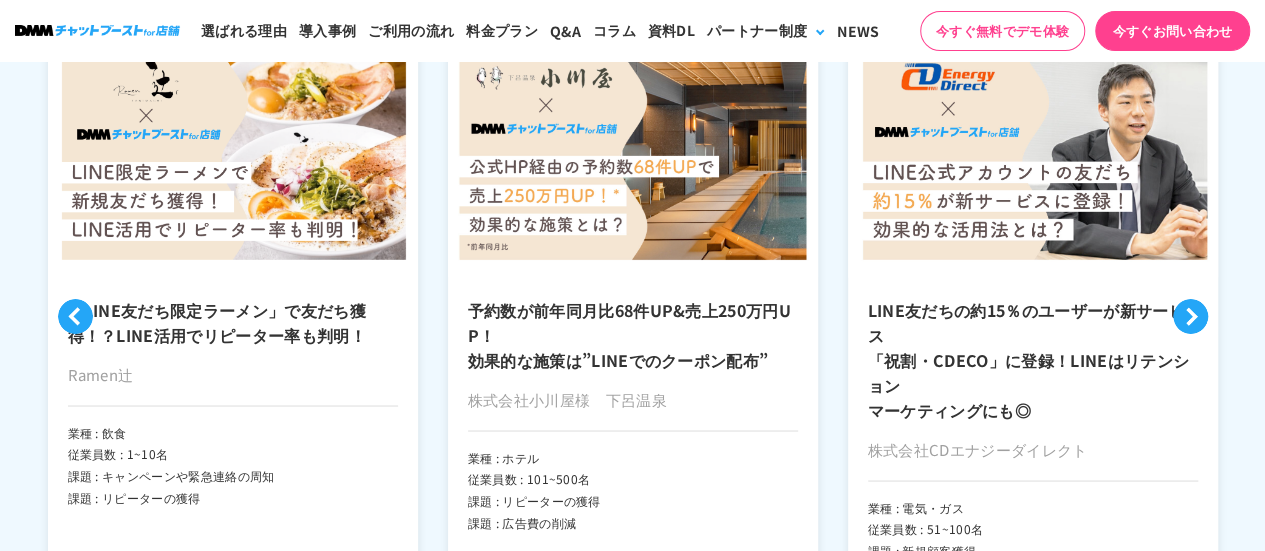 click on "Next" at bounding box center [1190, 316] 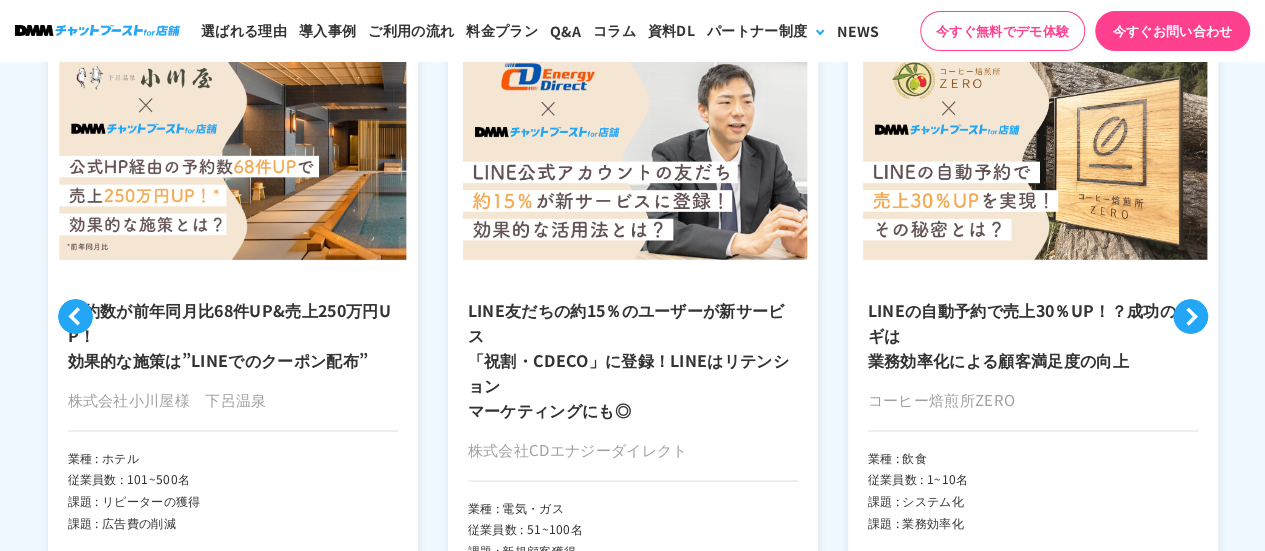 click on "Next" at bounding box center [1190, 316] 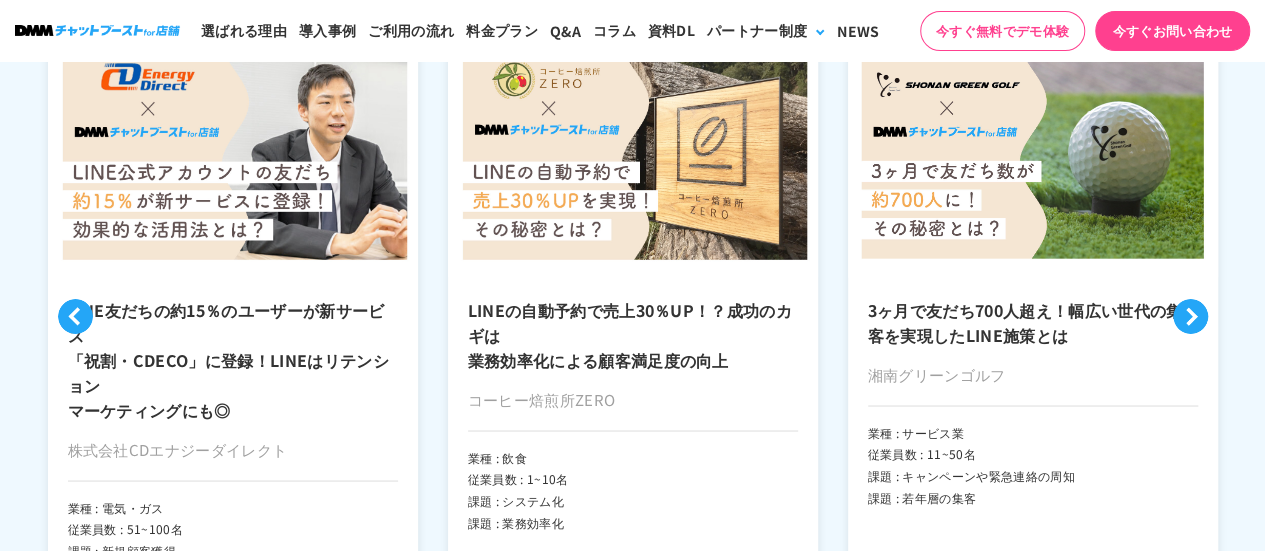 click on "Next" at bounding box center (1190, 316) 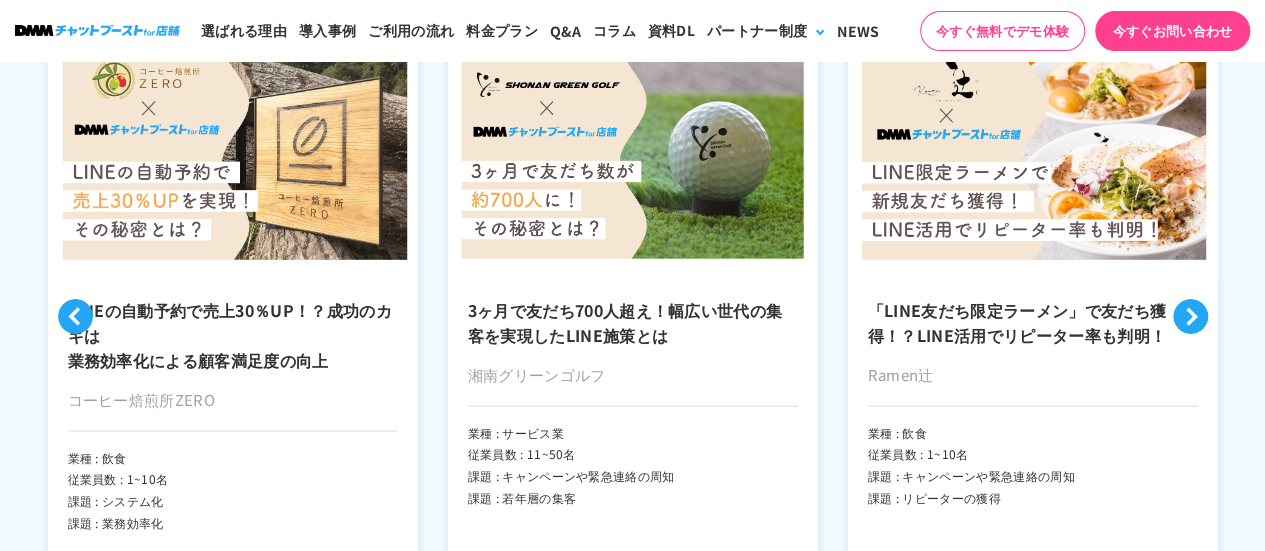 click on "Next" at bounding box center (1190, 316) 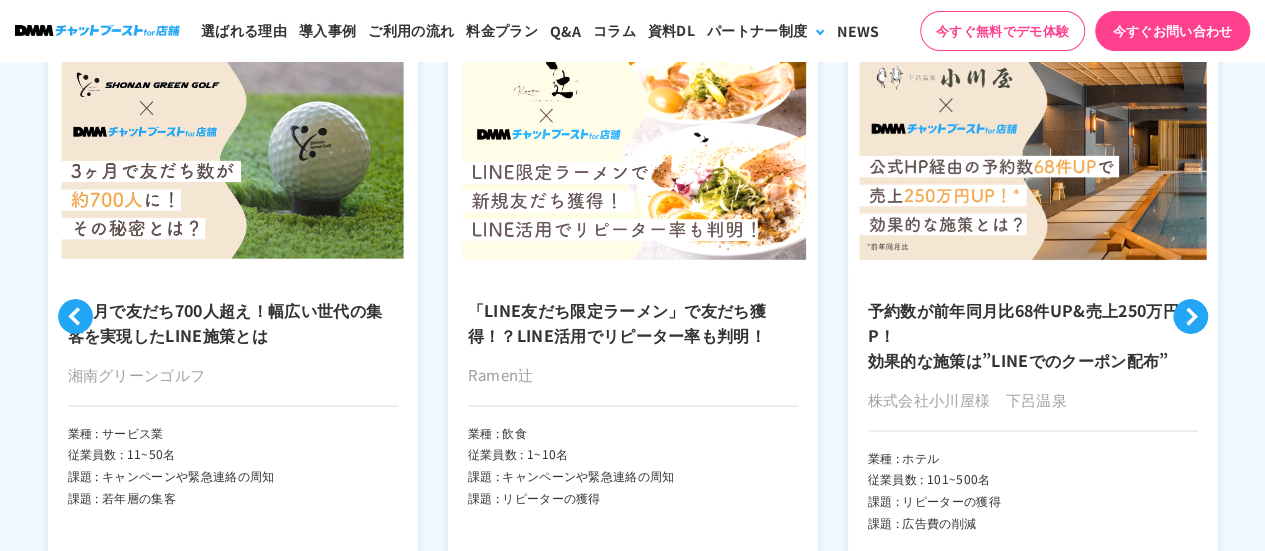 click at bounding box center [633, 153] 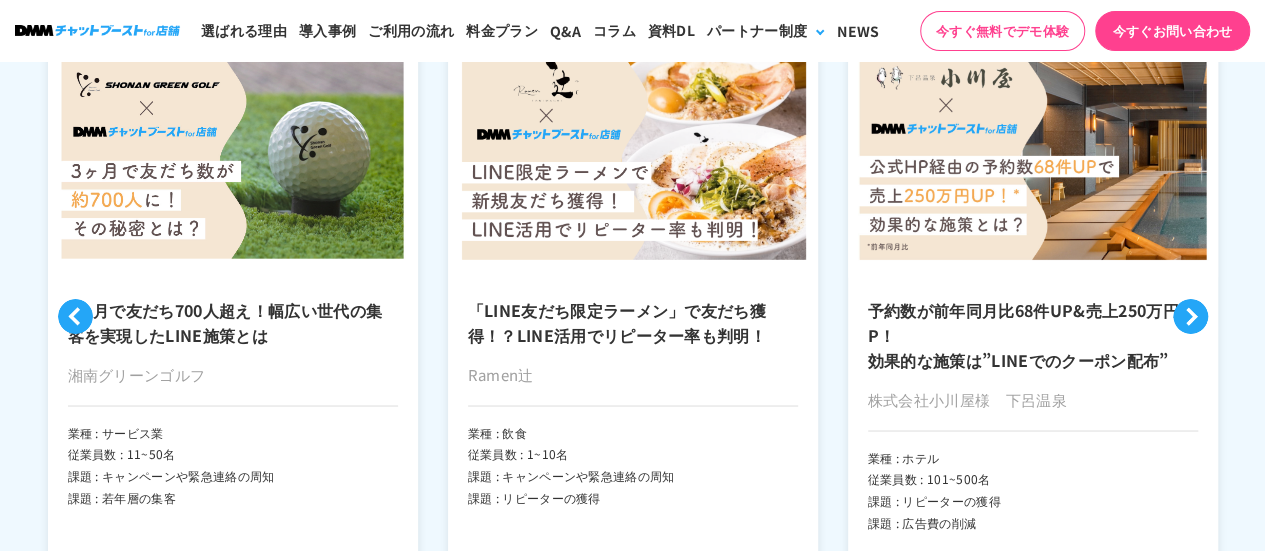click on "「LINE友だち限定ラーメン」で友だち獲得！？LINE活用でリピーター率も判明！" at bounding box center (633, 322) 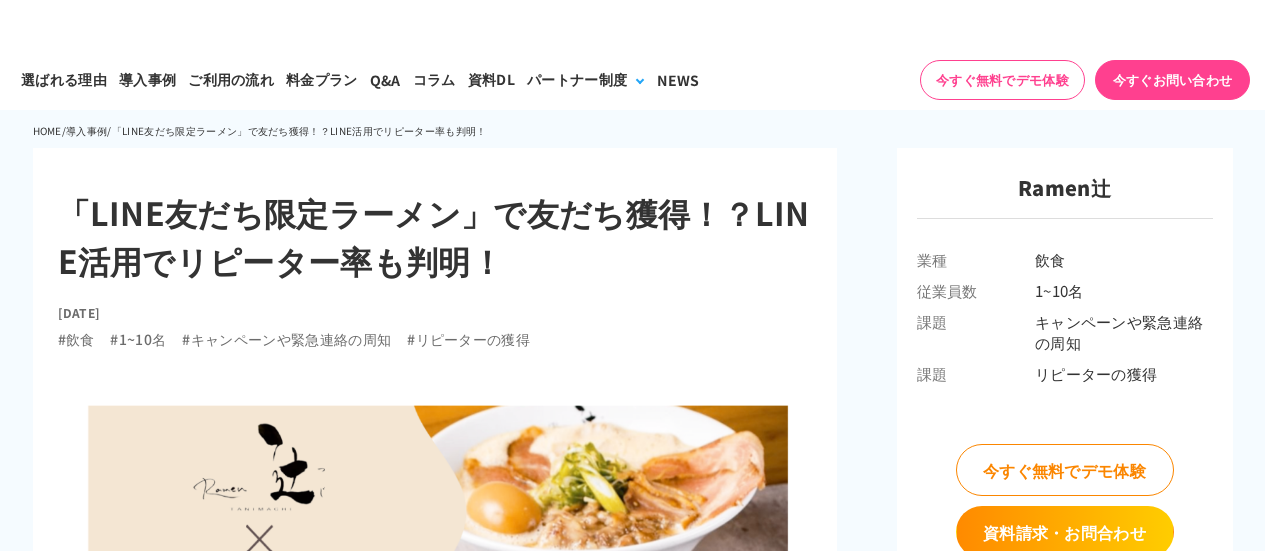 scroll, scrollTop: 0, scrollLeft: 0, axis: both 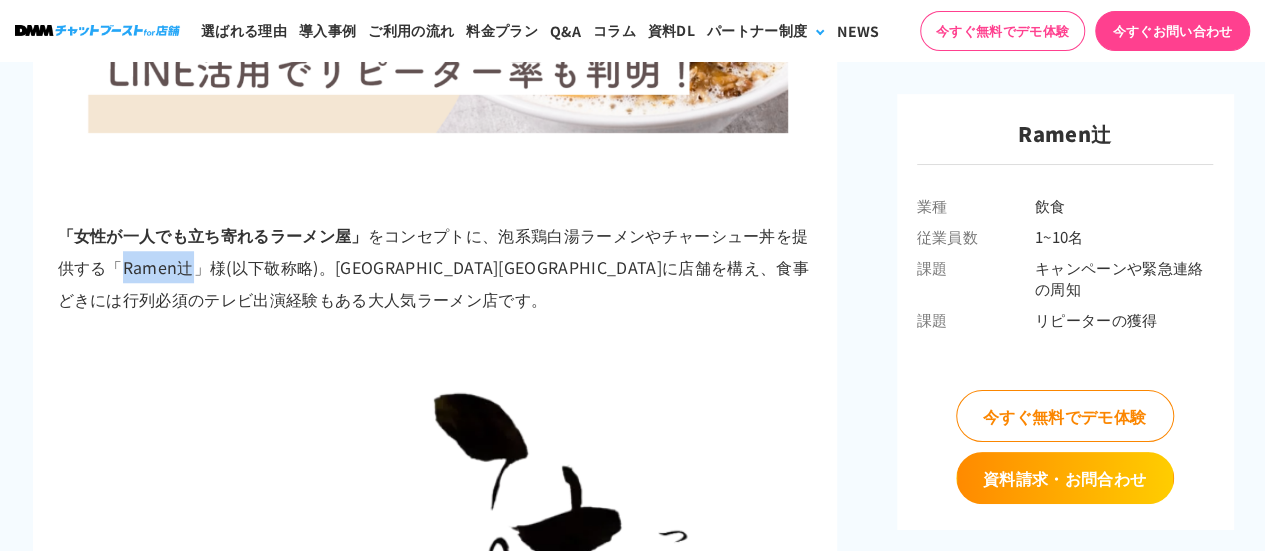 drag, startPoint x: 193, startPoint y: 269, endPoint x: 120, endPoint y: 259, distance: 73.68175 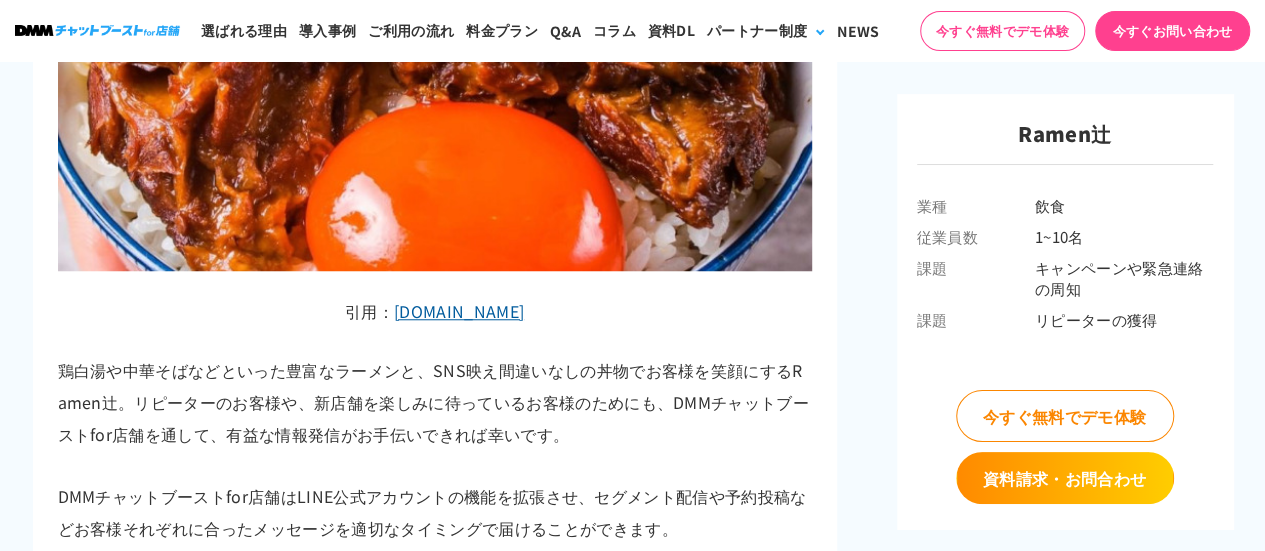 scroll, scrollTop: 8800, scrollLeft: 0, axis: vertical 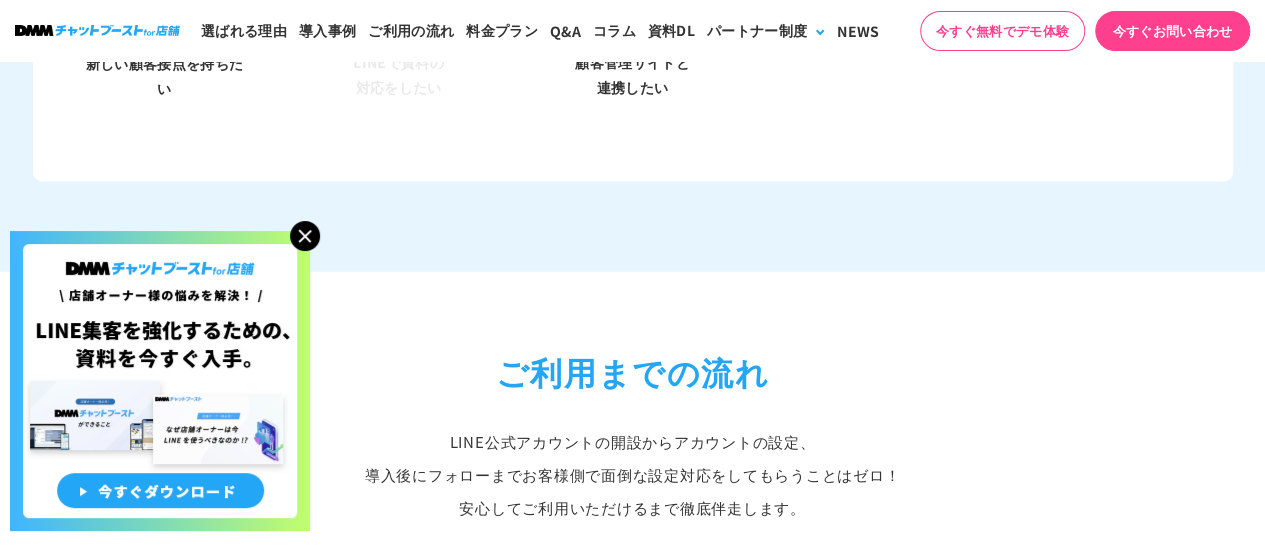 click at bounding box center (305, 236) 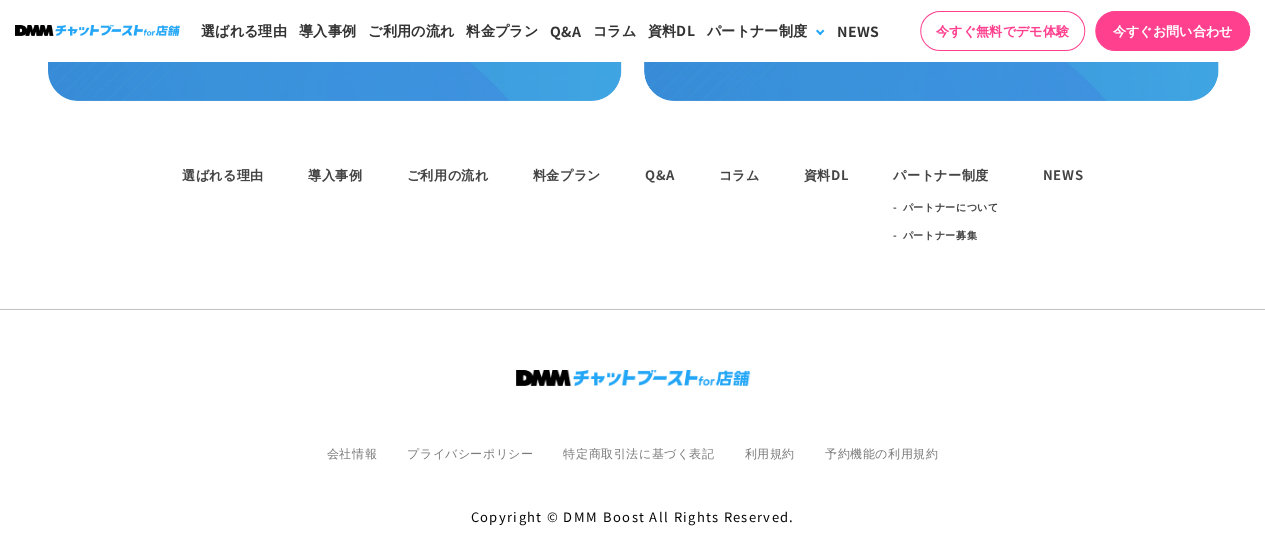 scroll, scrollTop: 11019, scrollLeft: 0, axis: vertical 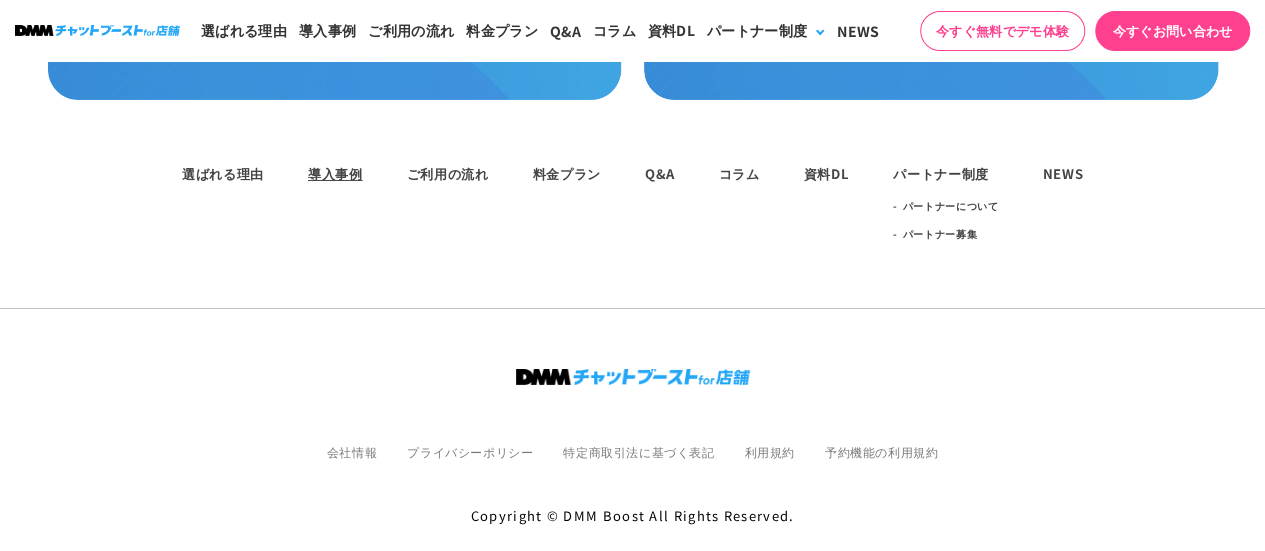 click on "導入事例" at bounding box center [335, 173] 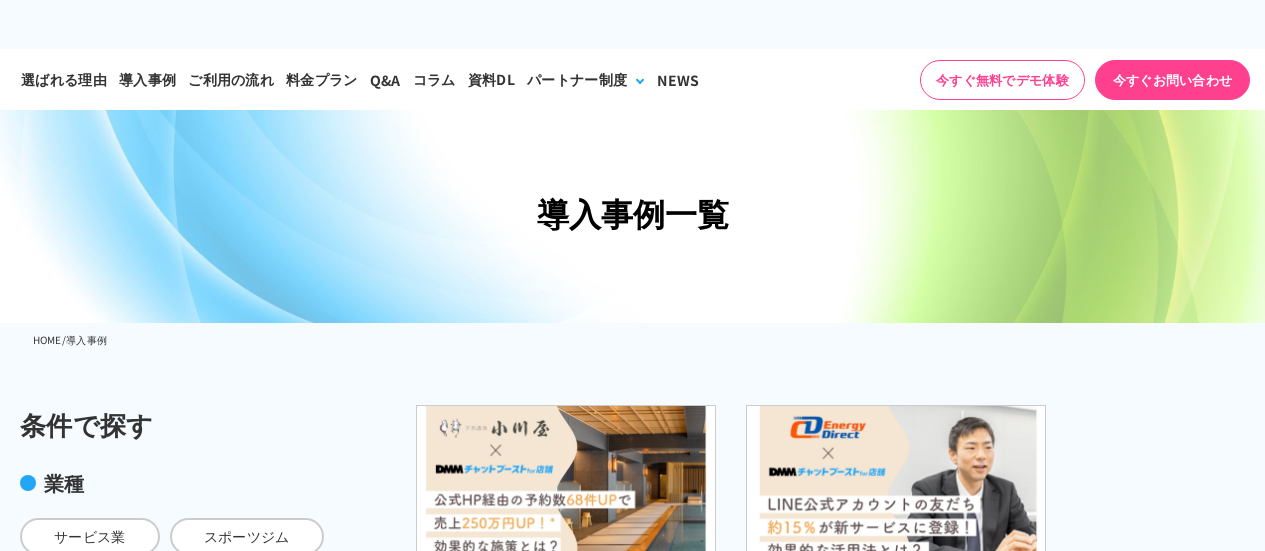 scroll, scrollTop: 0, scrollLeft: 0, axis: both 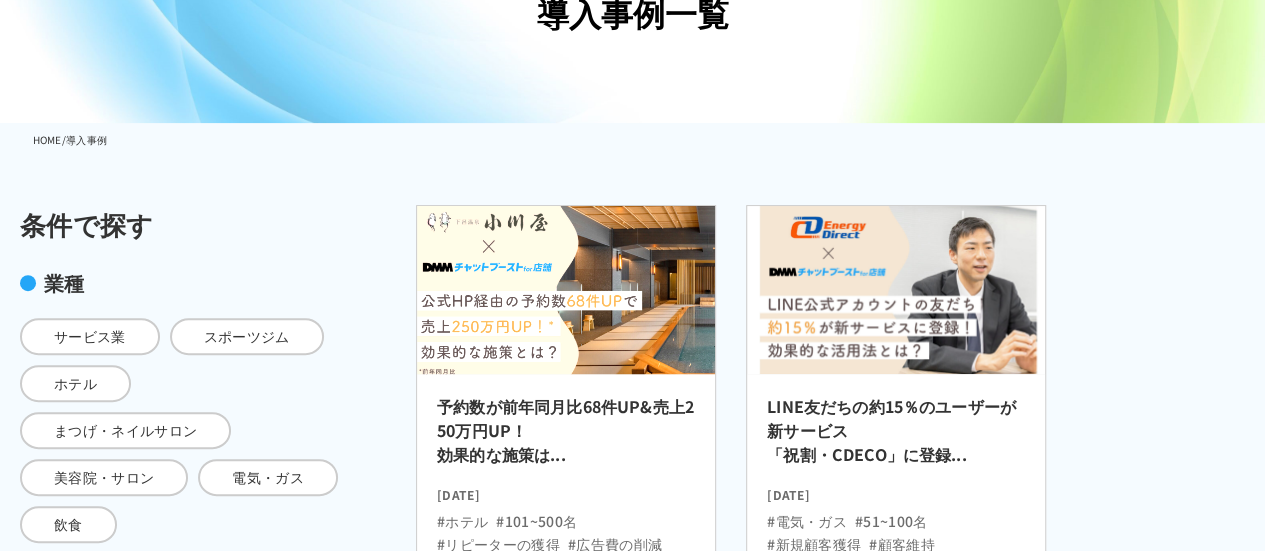 click at bounding box center [566, 290] 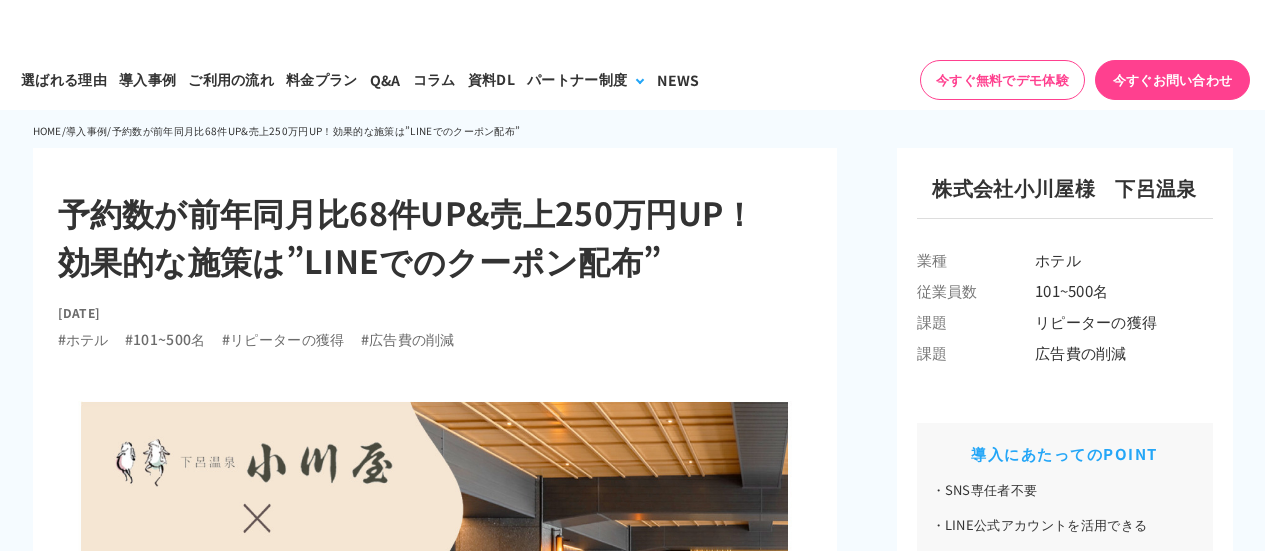 scroll, scrollTop: 0, scrollLeft: 0, axis: both 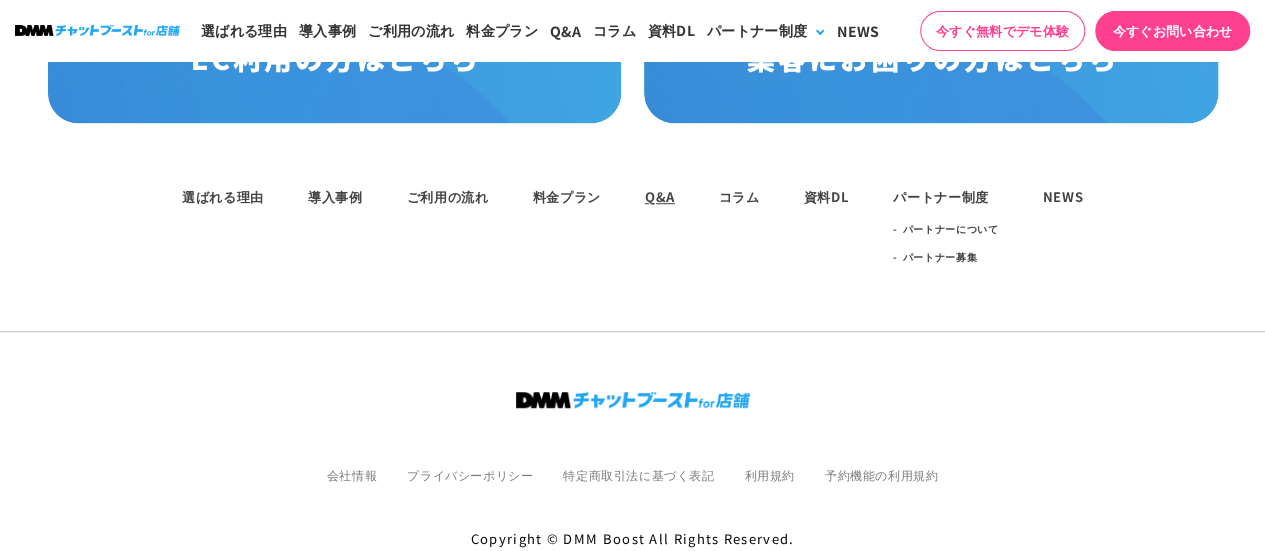 click on "Q&A" at bounding box center [660, 196] 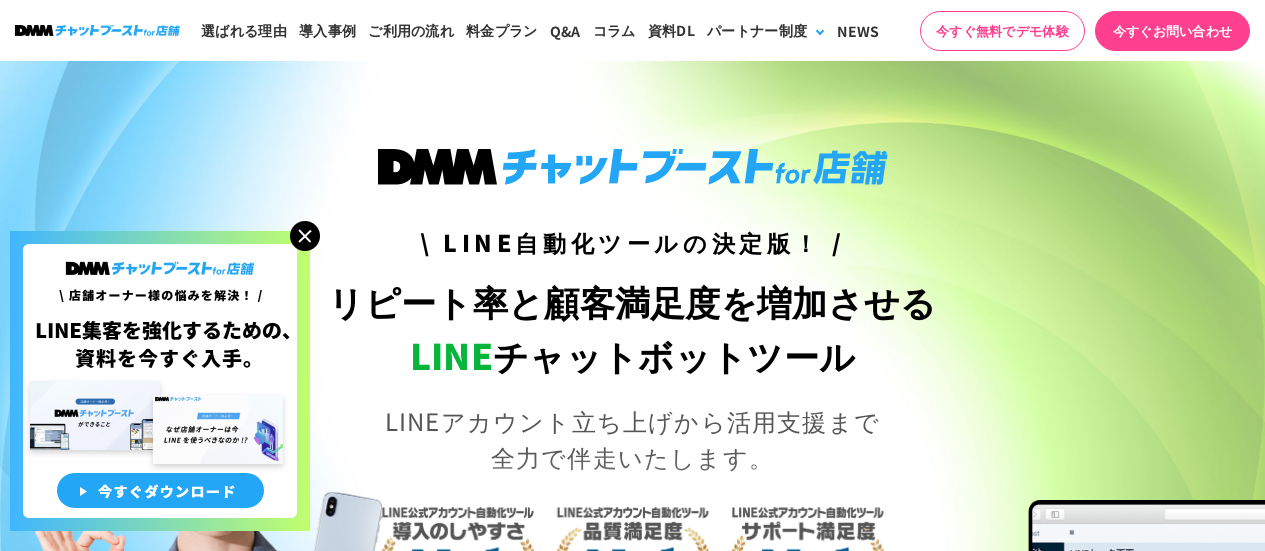 scroll, scrollTop: 8253, scrollLeft: 0, axis: vertical 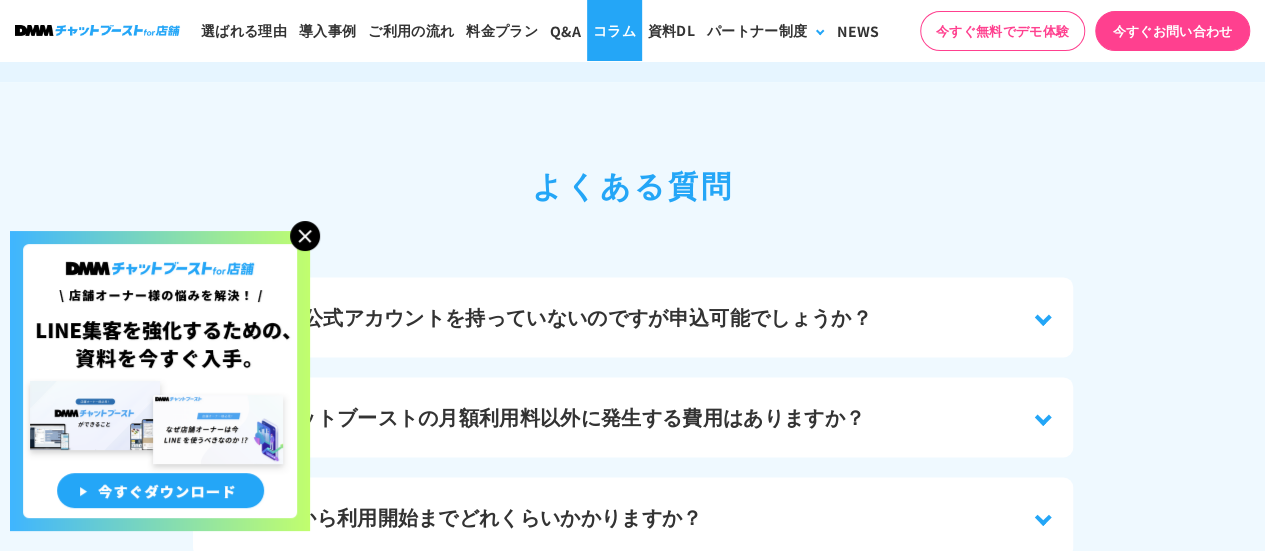 click on "コラム" at bounding box center [614, 30] 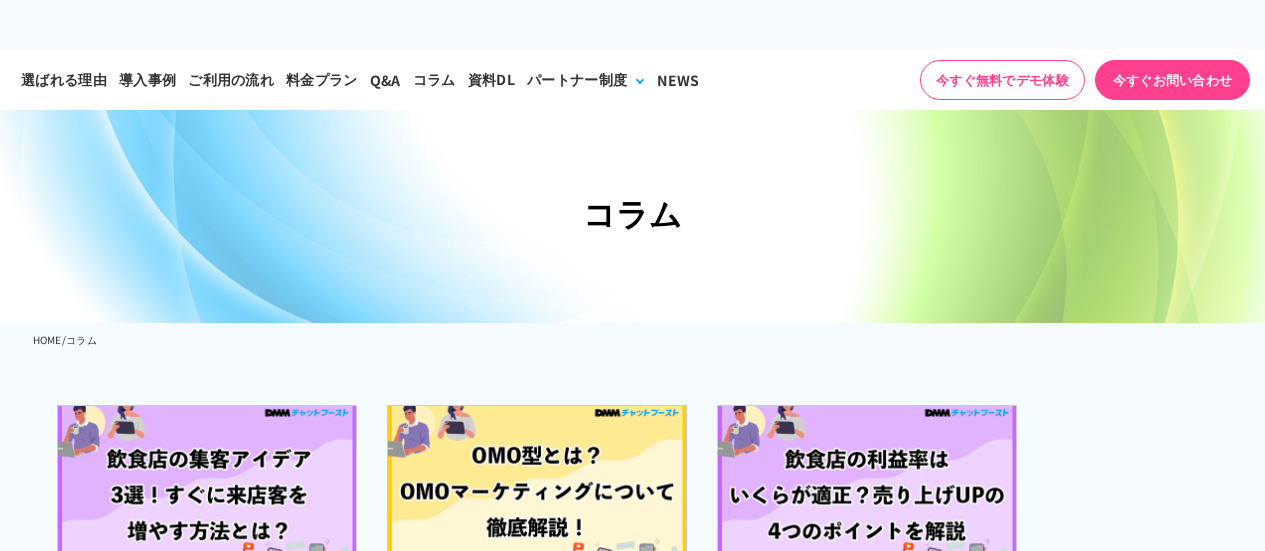 scroll, scrollTop: 300, scrollLeft: 0, axis: vertical 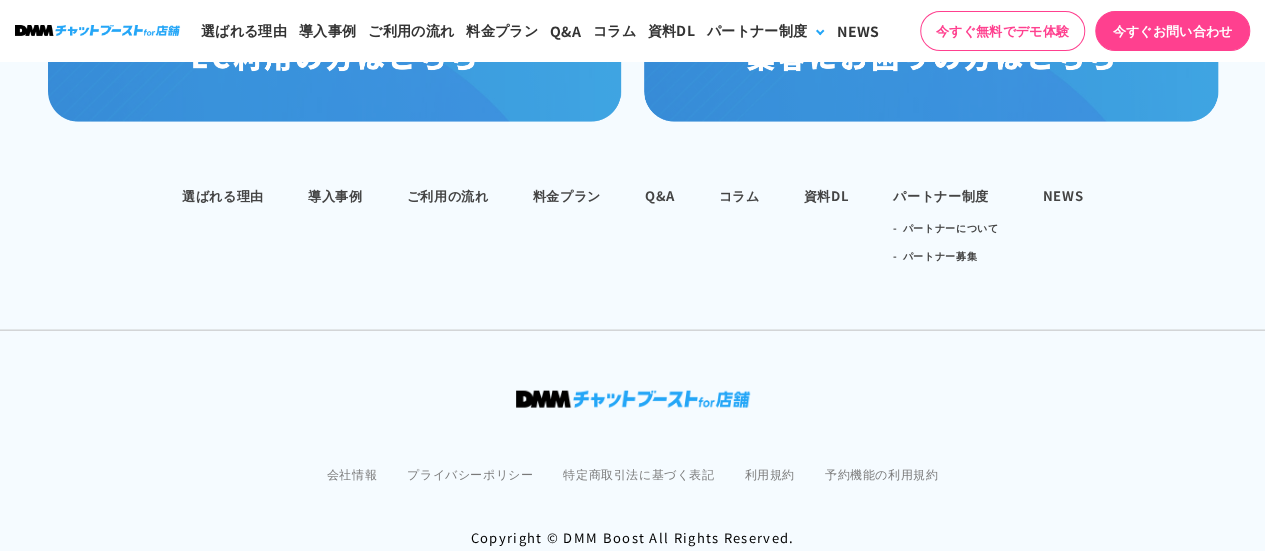 drag, startPoint x: 17, startPoint y: 377, endPoint x: 221, endPoint y: 377, distance: 204 